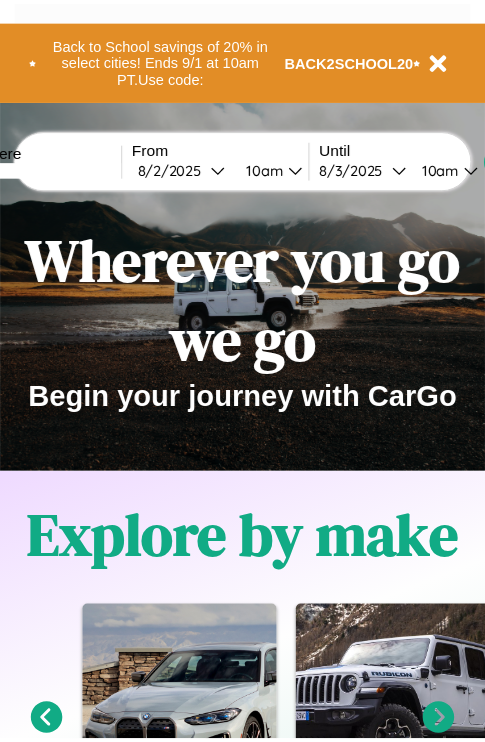 scroll, scrollTop: 0, scrollLeft: 0, axis: both 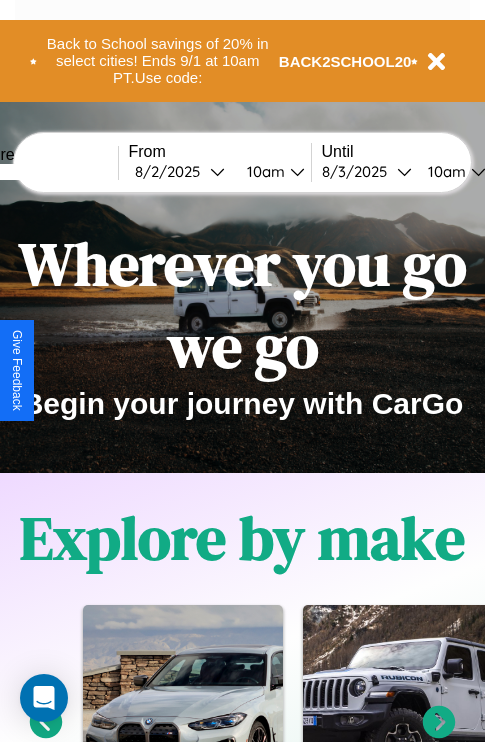 click at bounding box center (43, 172) 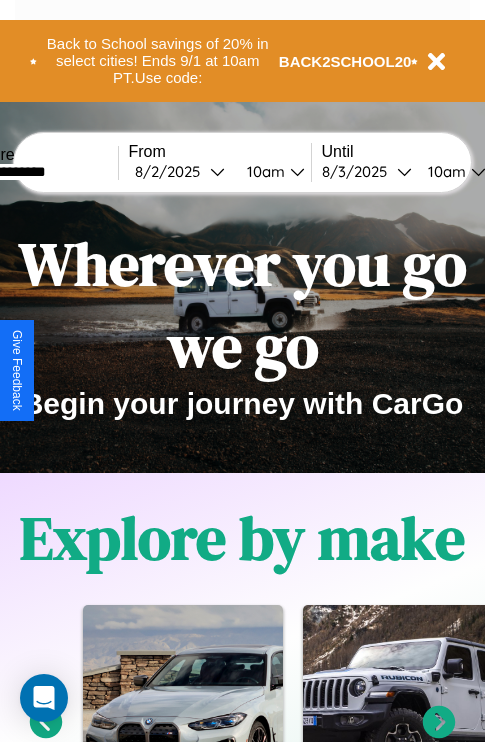 type on "**********" 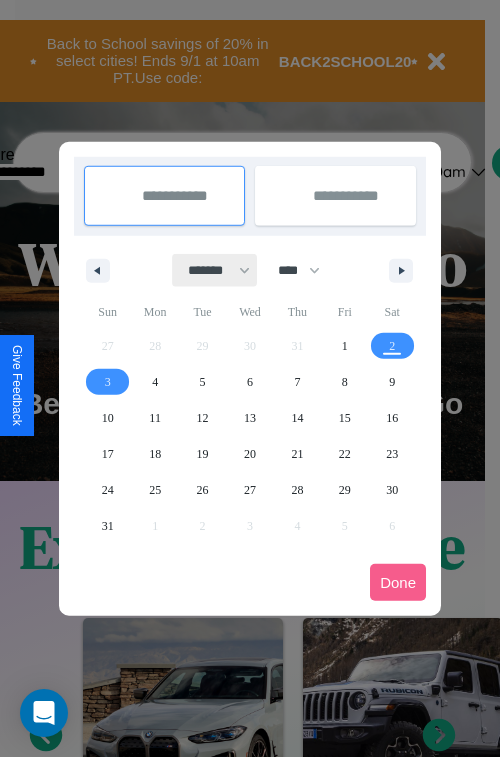 click on "******* ******** ***** ***** *** **** **** ****** ********* ******* ******** ********" at bounding box center [215, 270] 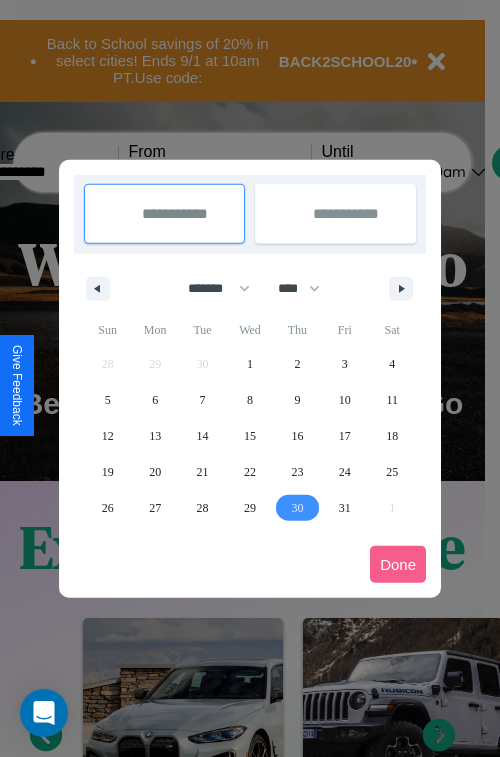 click on "30" at bounding box center [297, 508] 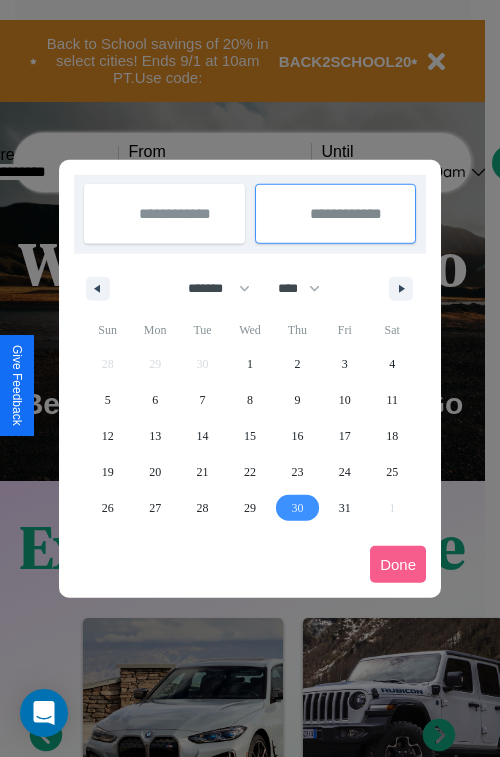 type on "**********" 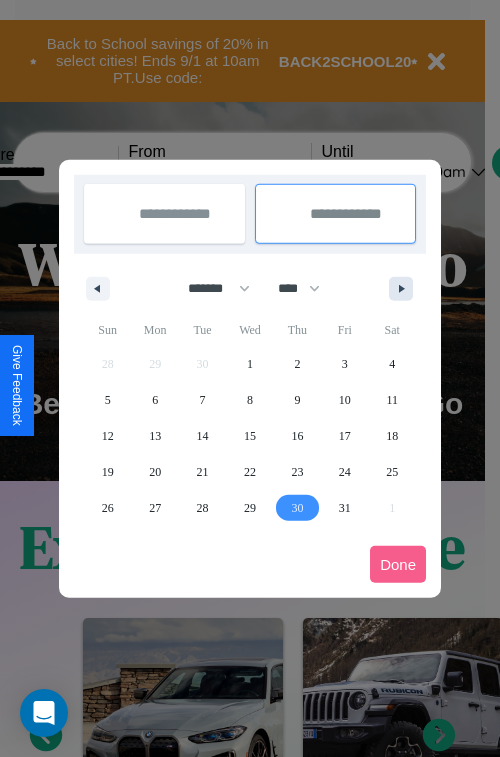 click at bounding box center [405, 289] 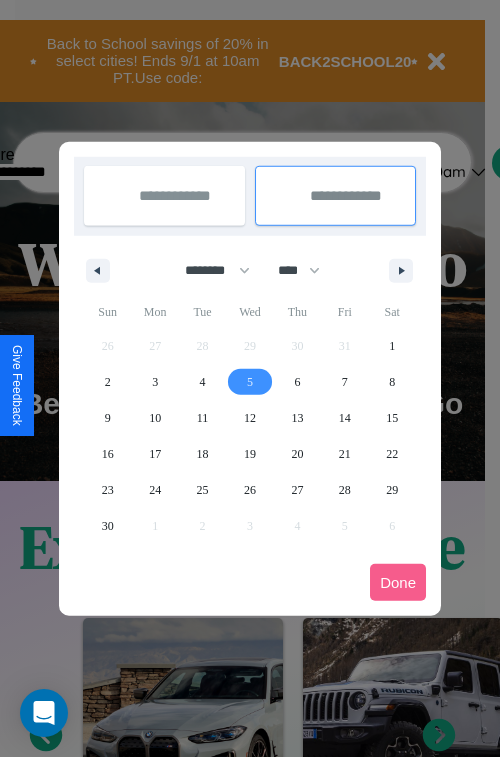 click on "5" at bounding box center (250, 382) 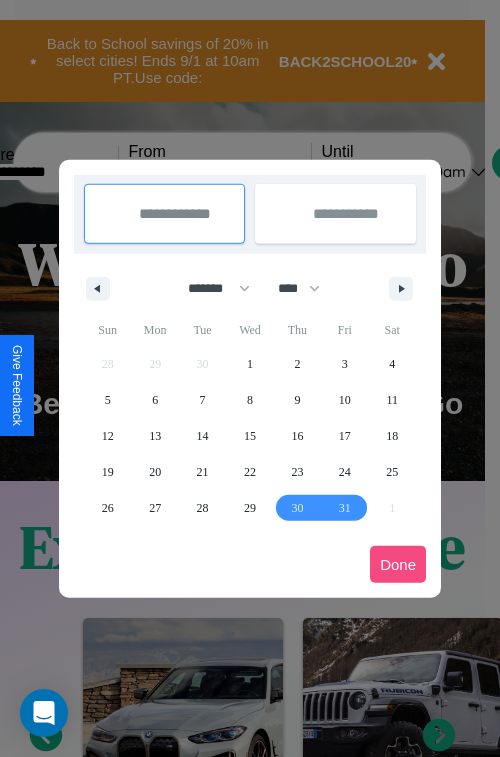 click on "Done" at bounding box center (398, 564) 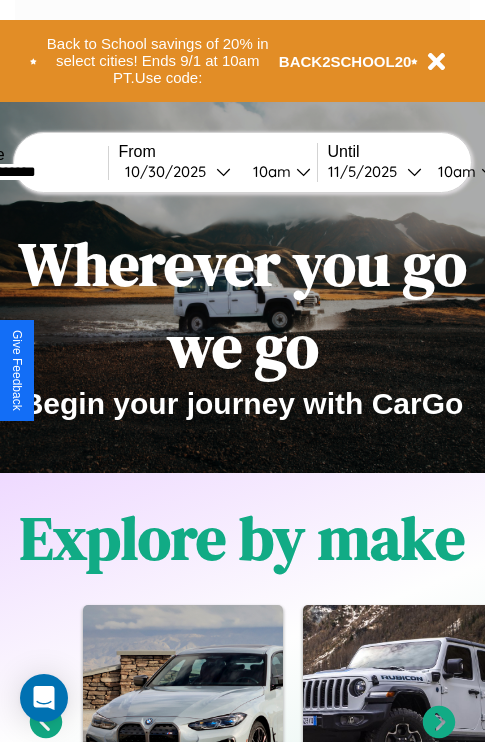 scroll, scrollTop: 0, scrollLeft: 78, axis: horizontal 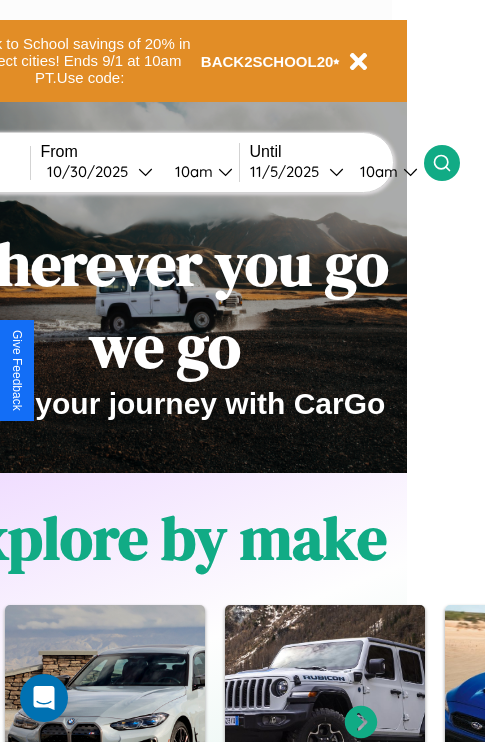 click 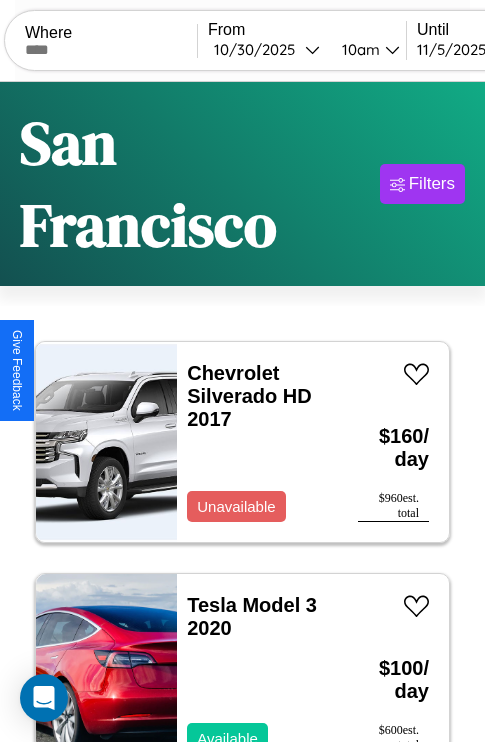 scroll, scrollTop: 174, scrollLeft: 0, axis: vertical 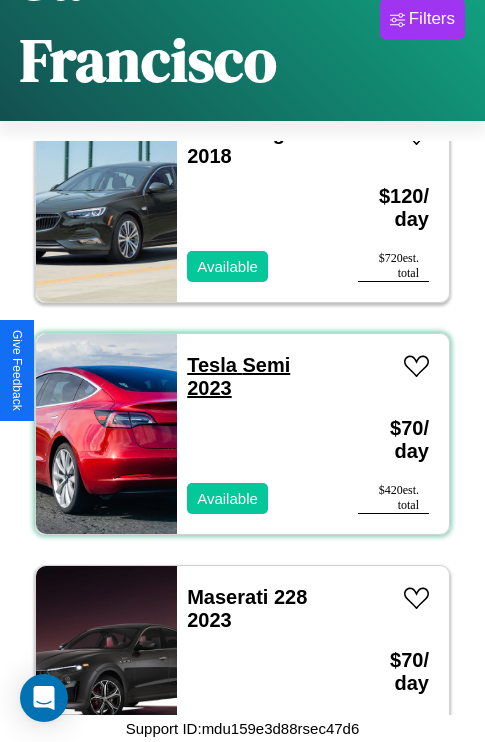 click on "Tesla   Semi   2023" at bounding box center (238, 376) 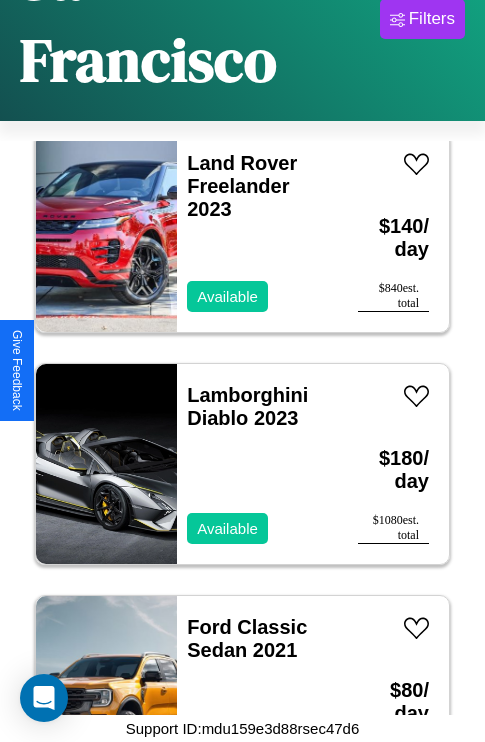scroll, scrollTop: 23582, scrollLeft: 0, axis: vertical 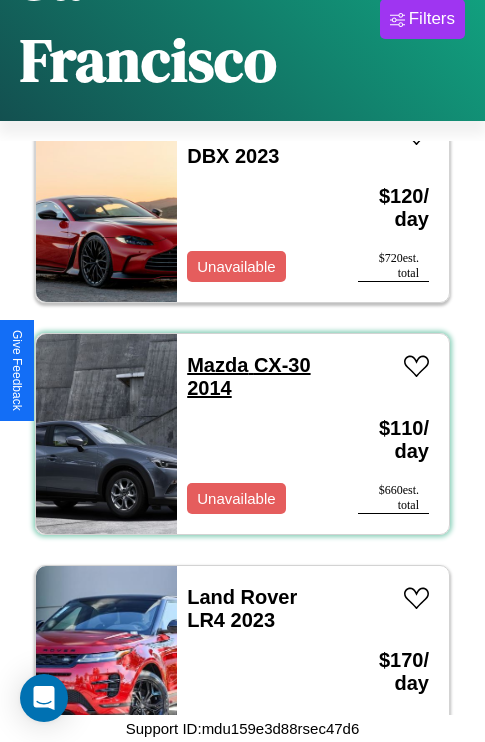 click on "Mazda   CX-30   2014" at bounding box center (248, 376) 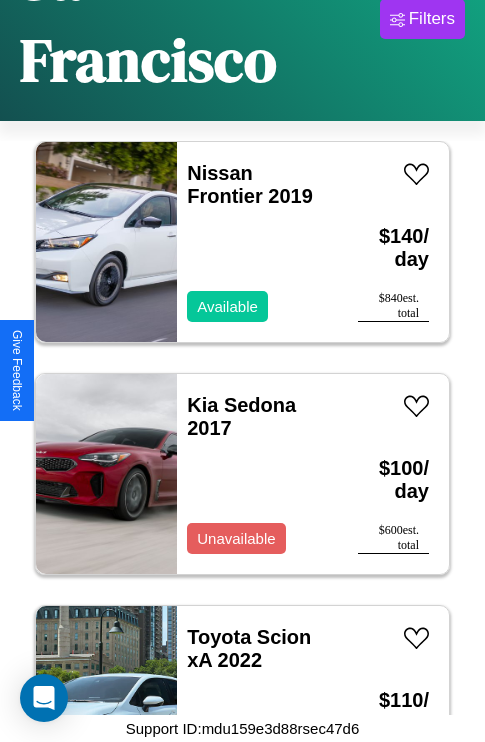 scroll, scrollTop: 12371, scrollLeft: 0, axis: vertical 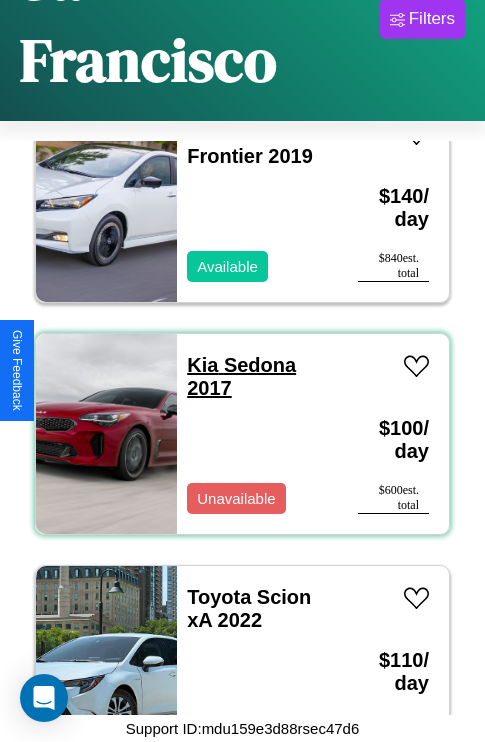 click on "Kia   Sedona   2017" at bounding box center [241, 376] 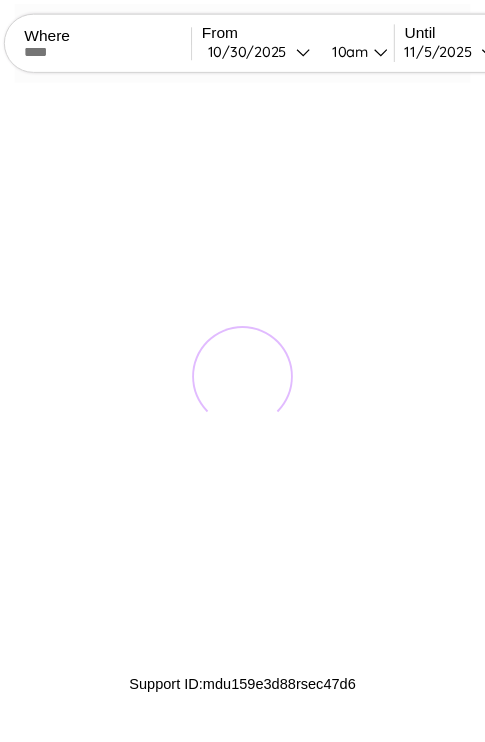 scroll, scrollTop: 0, scrollLeft: 0, axis: both 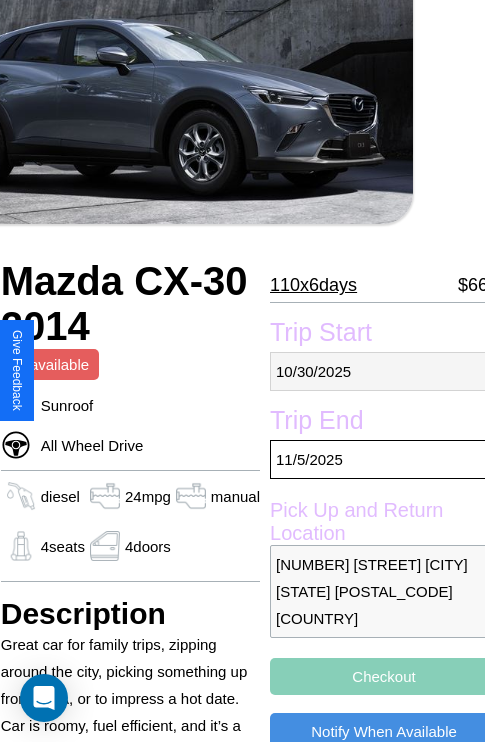 click on "10 / 30 / 2025" at bounding box center (384, 371) 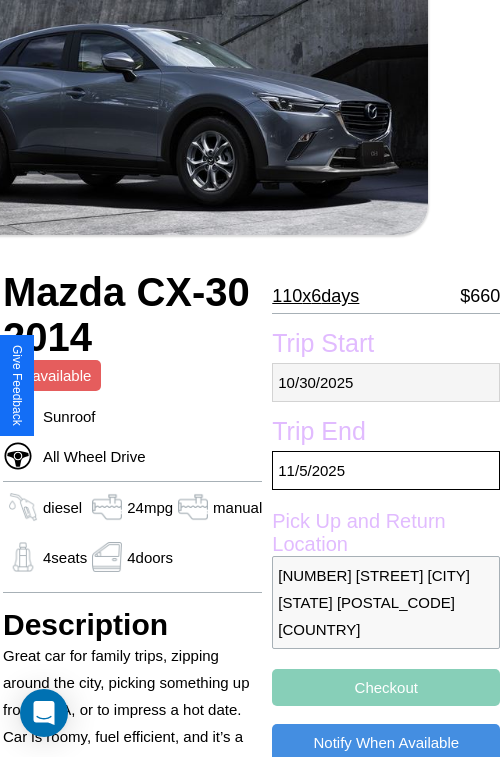 select on "*" 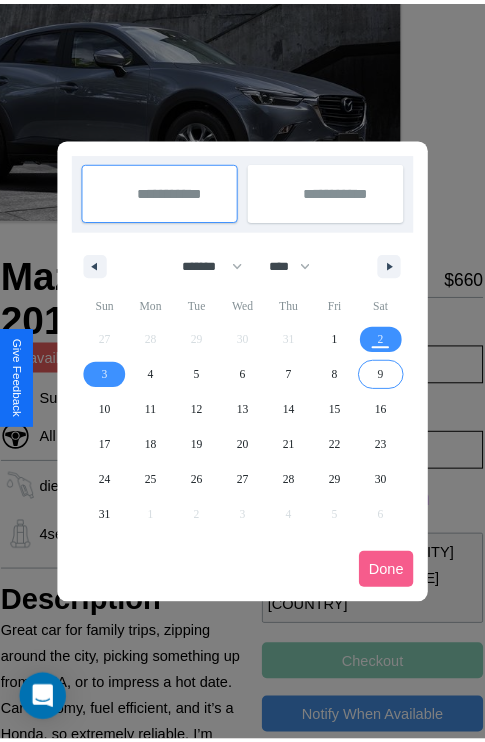 scroll, scrollTop: 0, scrollLeft: 72, axis: horizontal 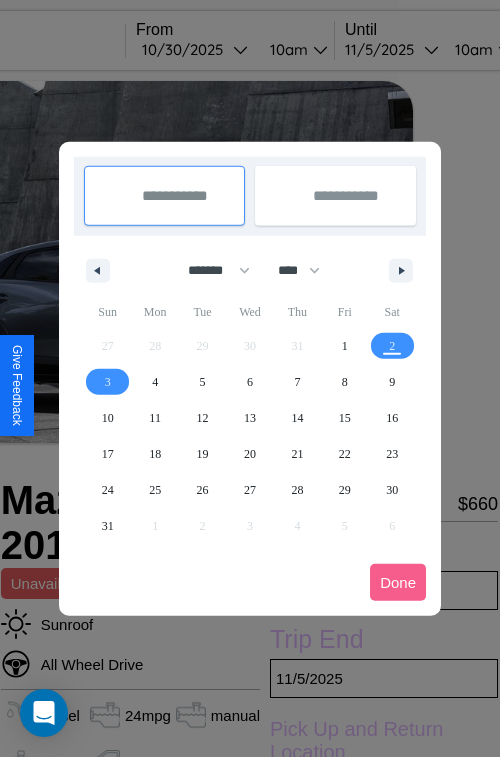 click at bounding box center (250, 378) 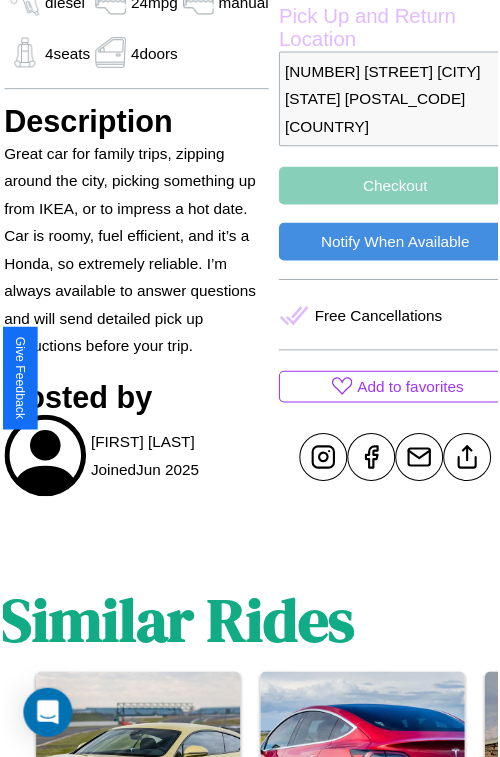 scroll, scrollTop: 721, scrollLeft: 72, axis: both 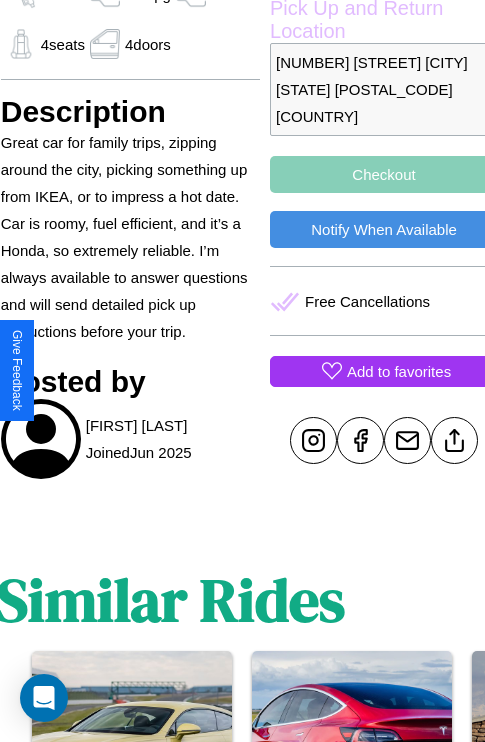 click on "Add to favorites" at bounding box center [399, 371] 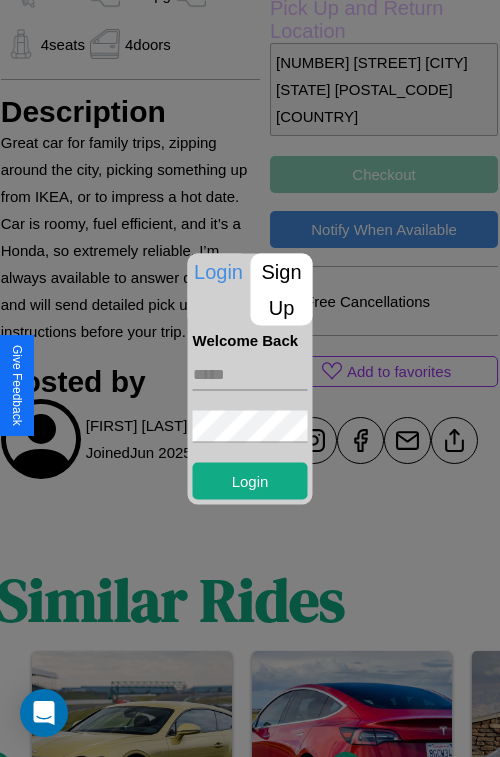 click at bounding box center (250, 374) 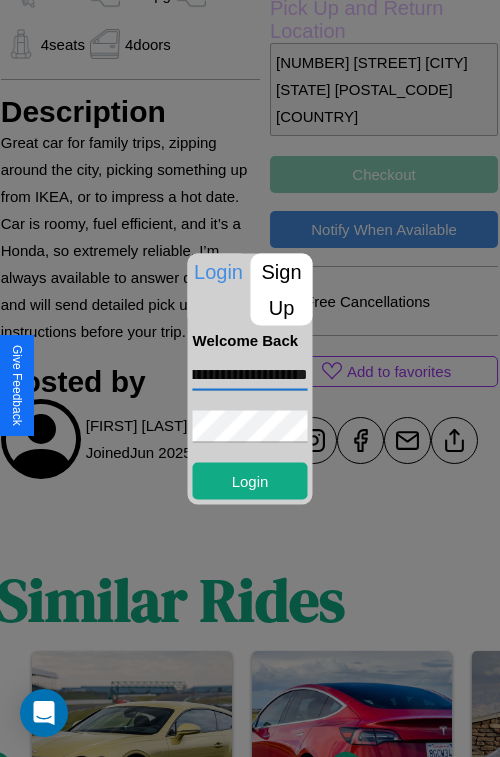 scroll, scrollTop: 0, scrollLeft: 91, axis: horizontal 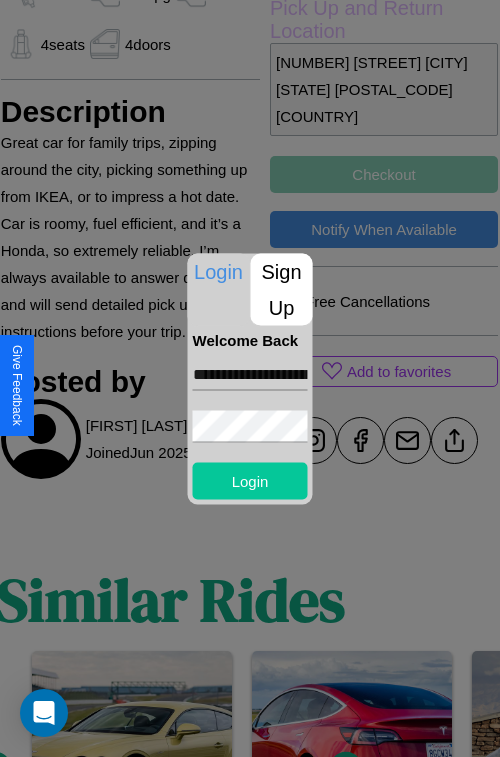 click on "Login" at bounding box center [250, 480] 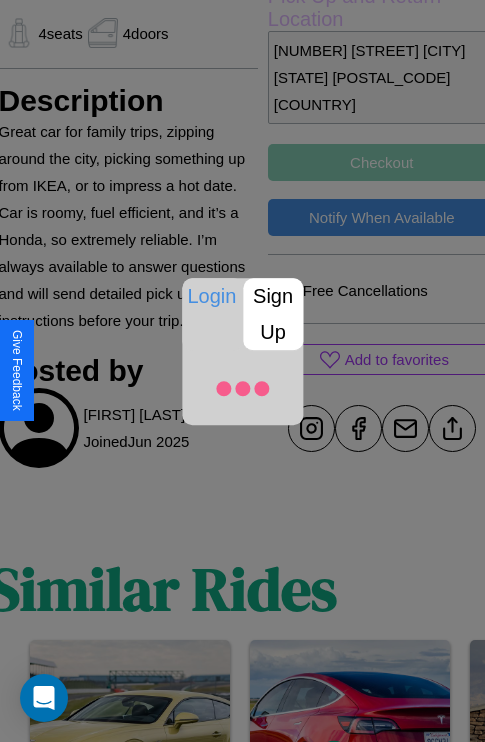 scroll, scrollTop: 721, scrollLeft: 72, axis: both 